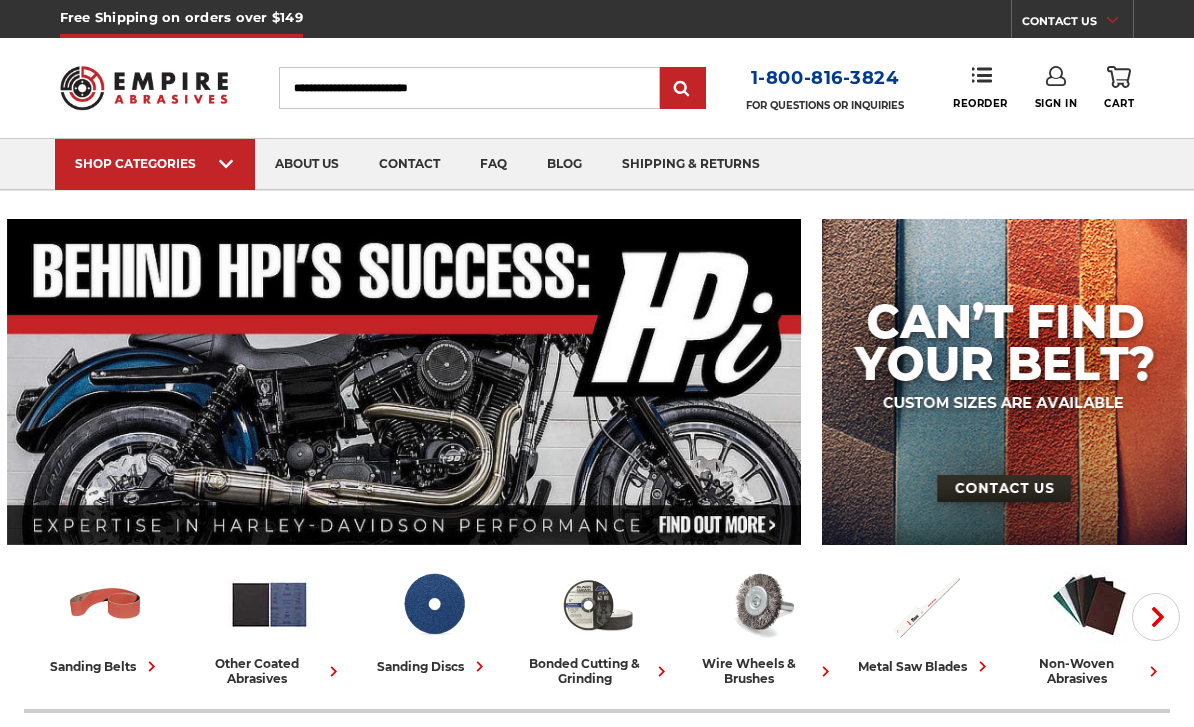 scroll, scrollTop: 405, scrollLeft: 0, axis: vertical 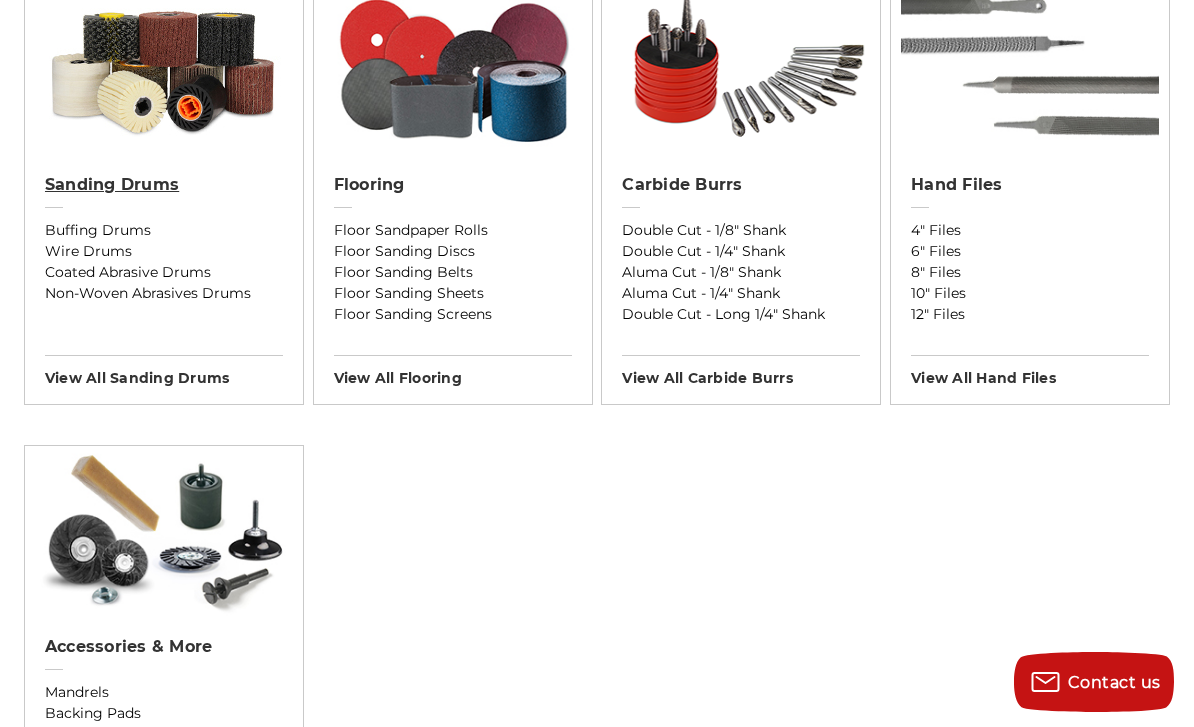 click on "Sanding Drums" at bounding box center [164, 185] 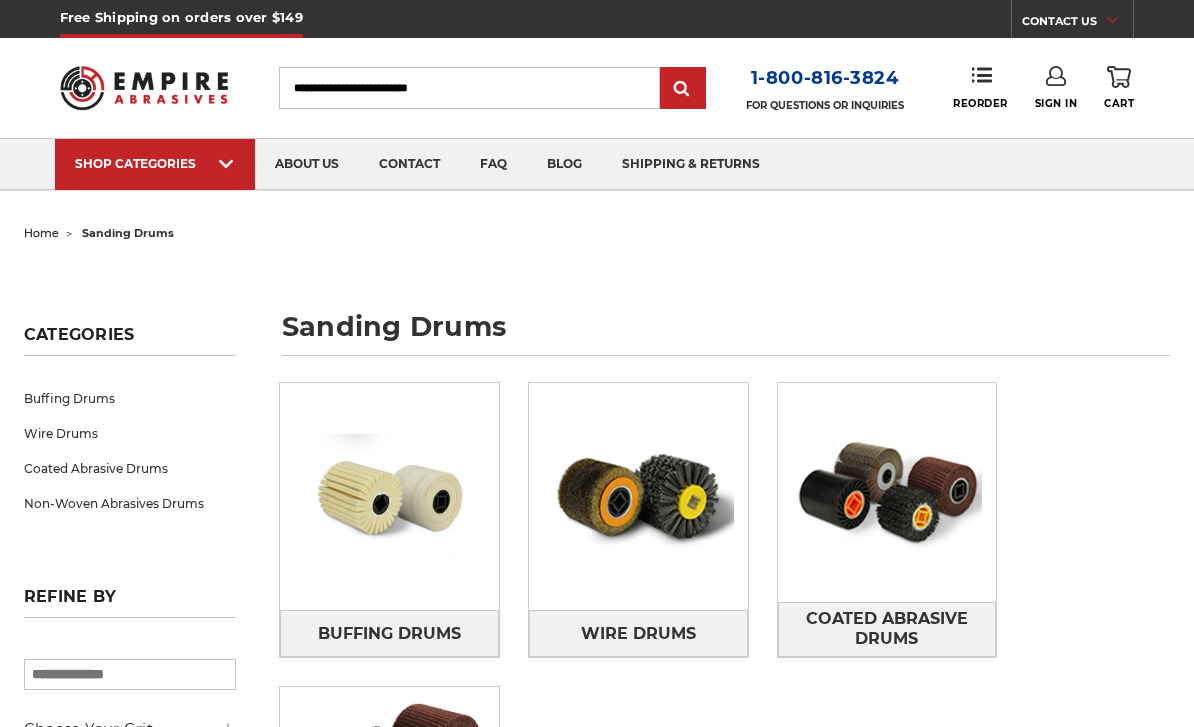 scroll, scrollTop: 0, scrollLeft: 0, axis: both 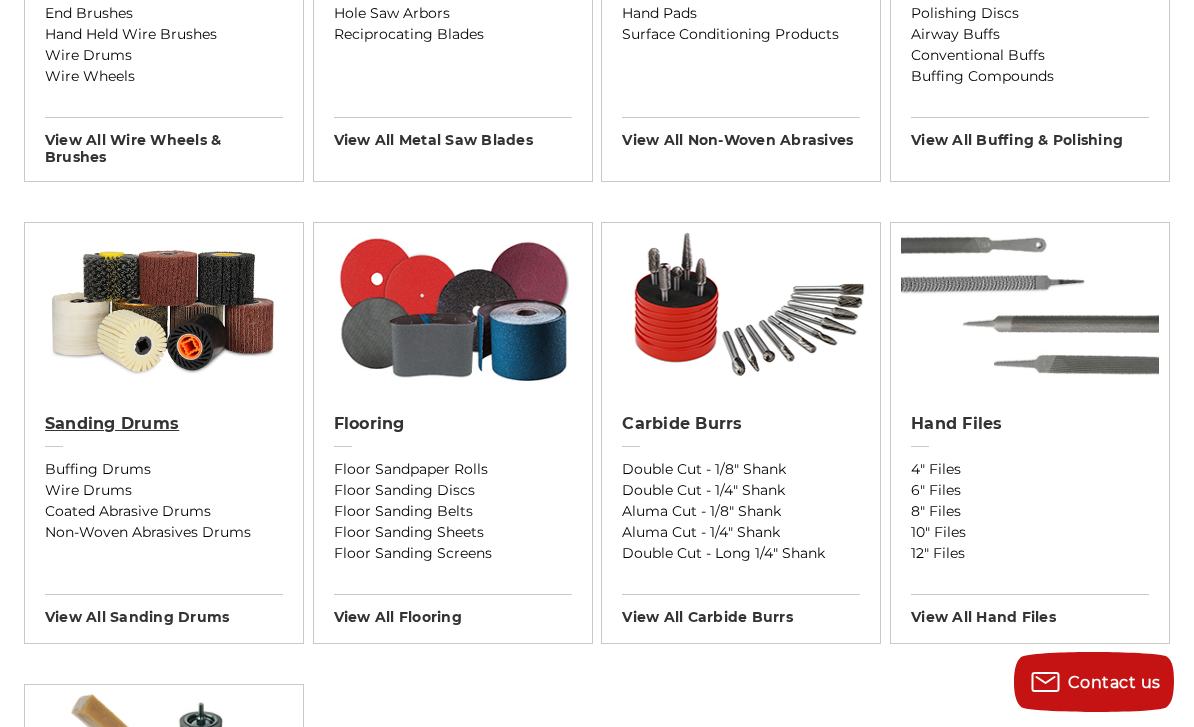 click on "Sanding Drums" at bounding box center (164, 424) 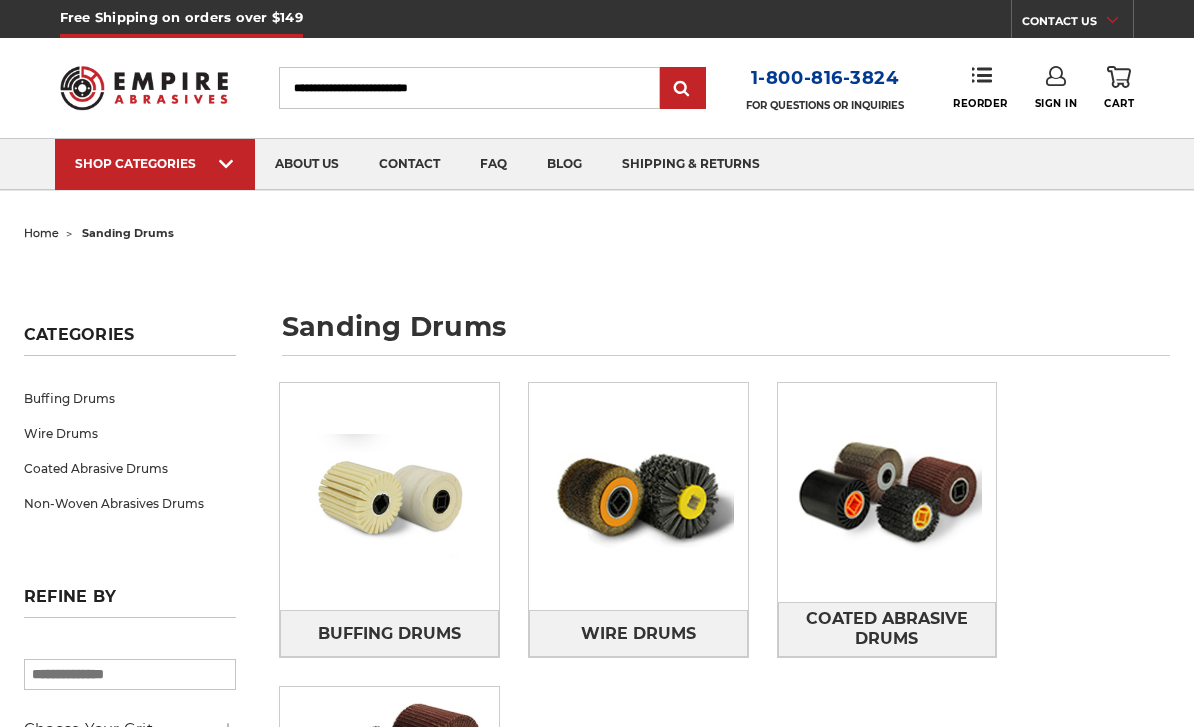 scroll, scrollTop: 0, scrollLeft: 0, axis: both 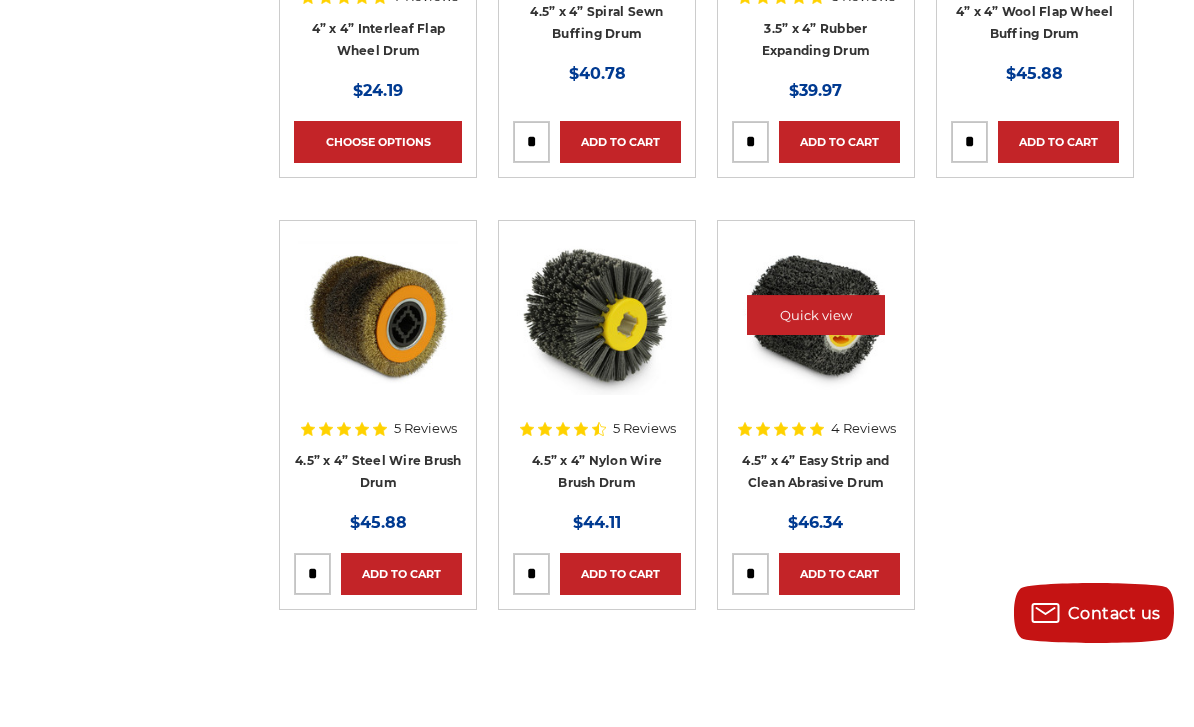 click at bounding box center (816, 384) 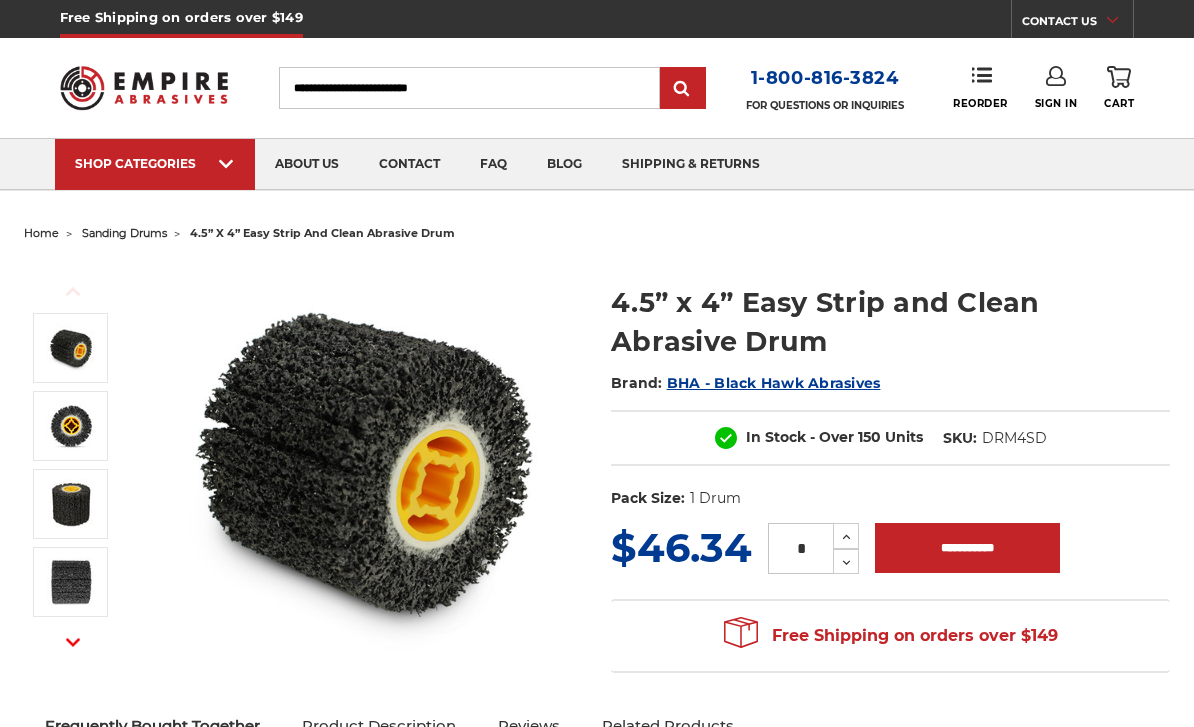 scroll, scrollTop: 493, scrollLeft: 0, axis: vertical 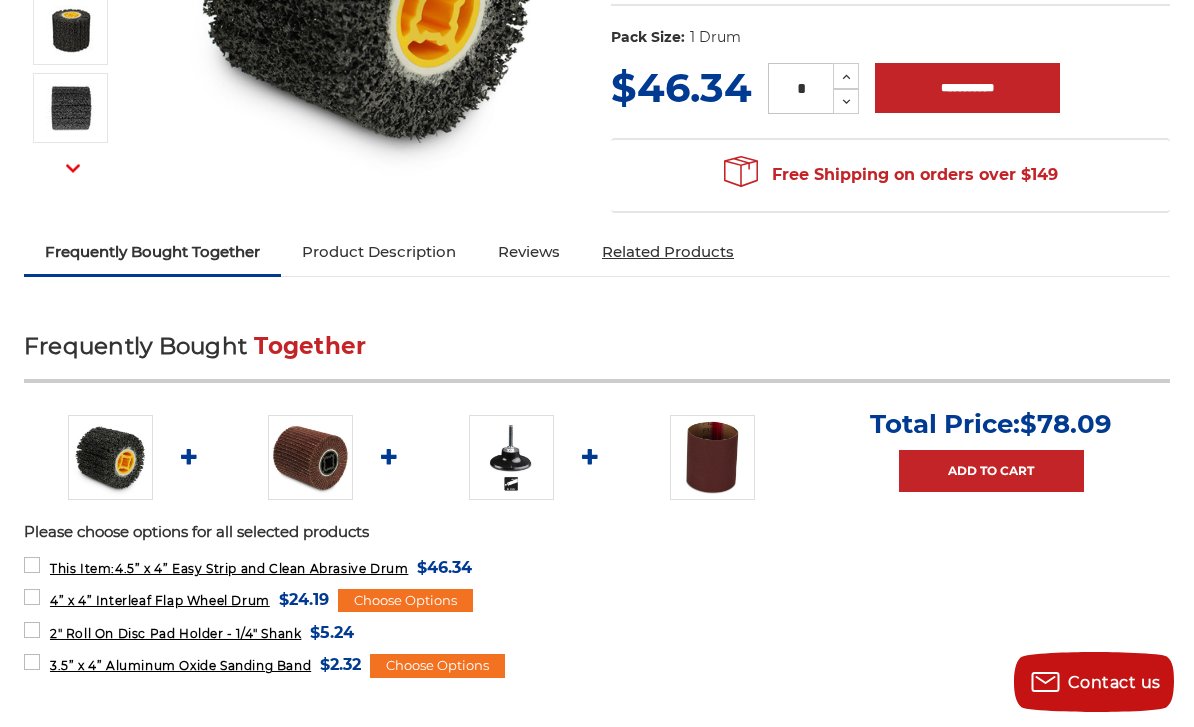 click on "Related Products" at bounding box center (668, 252) 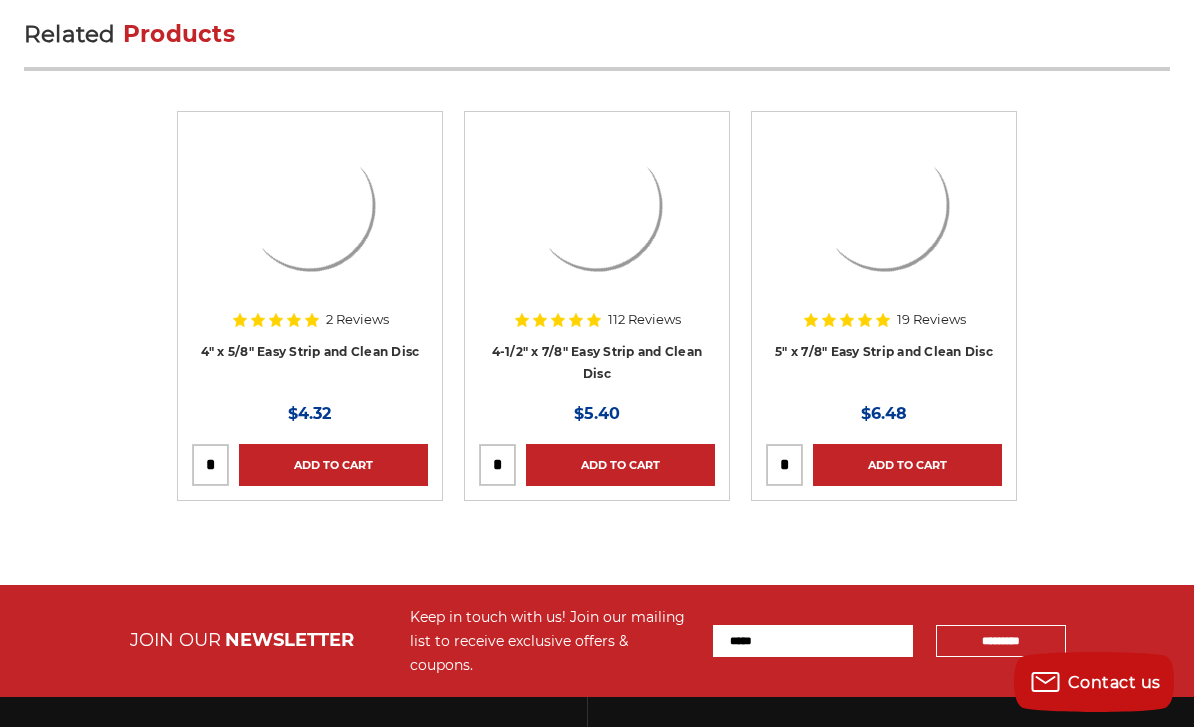 scroll, scrollTop: 0, scrollLeft: 0, axis: both 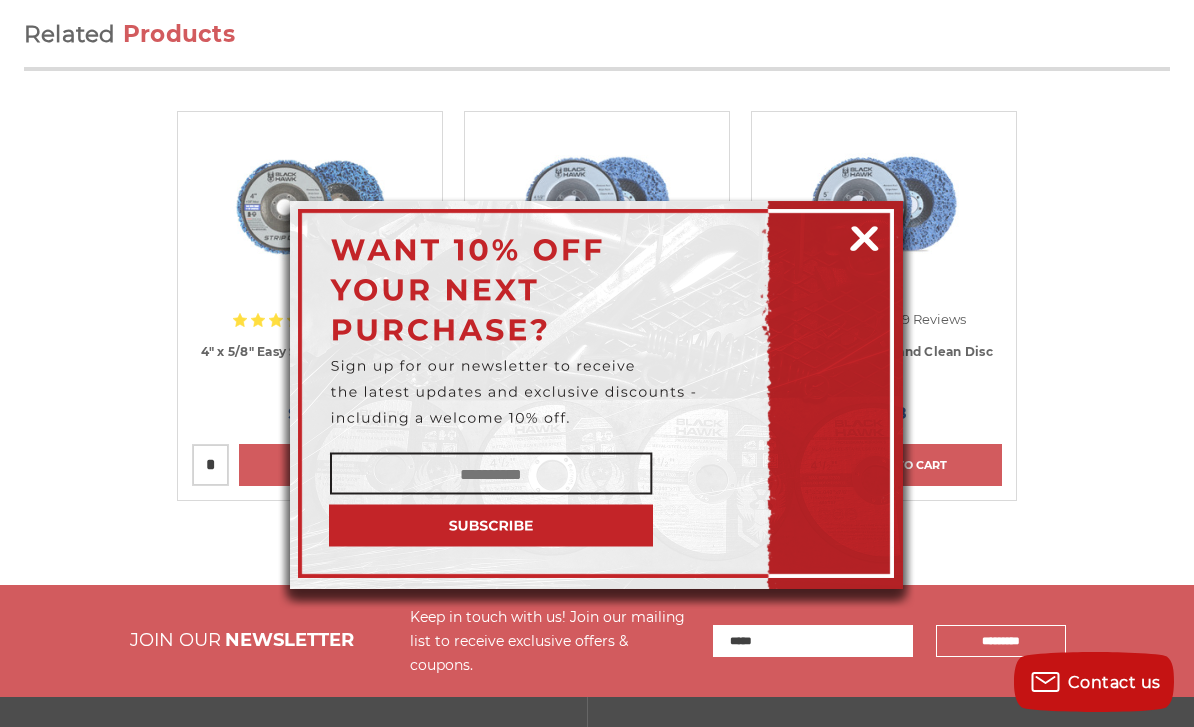 click at bounding box center [864, 235] 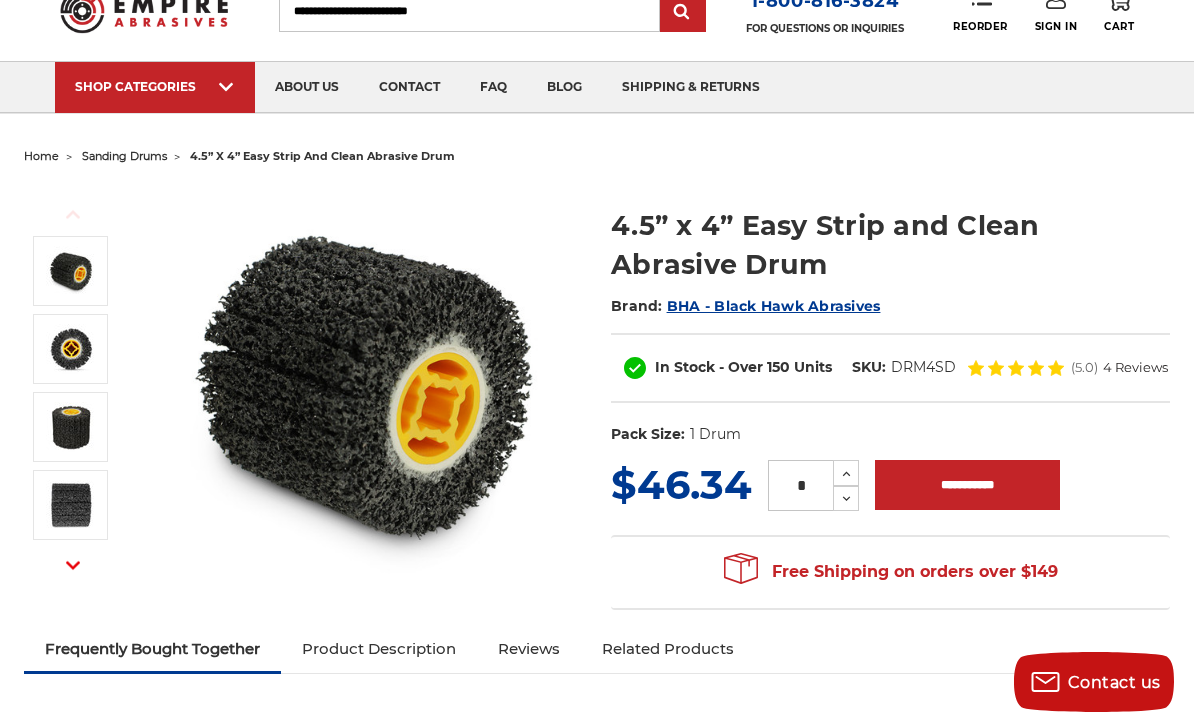 scroll, scrollTop: 0, scrollLeft: 0, axis: both 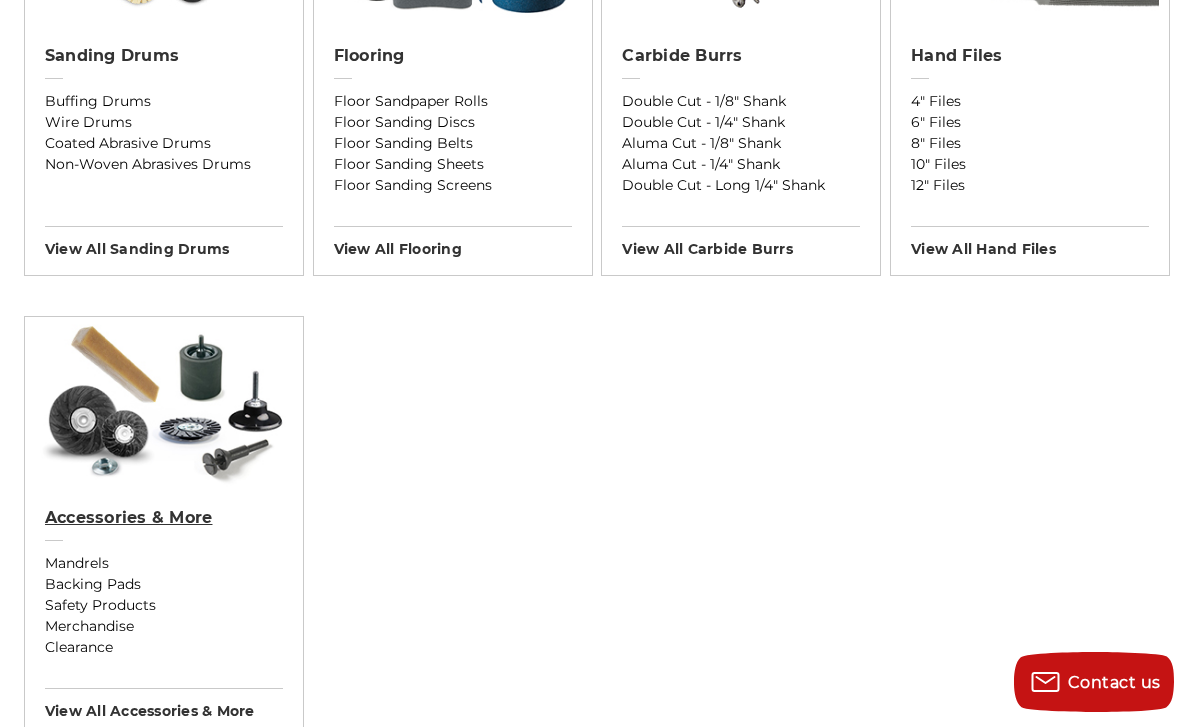 click on "Accessories & More" at bounding box center (164, 518) 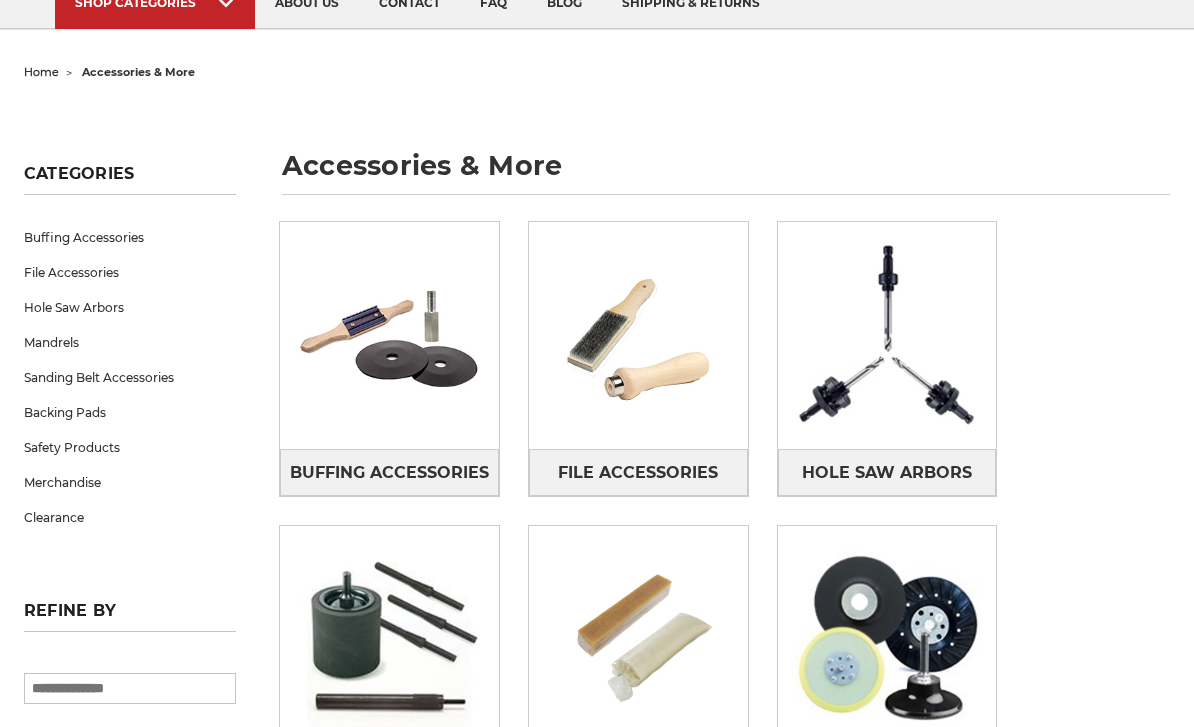 scroll, scrollTop: 180, scrollLeft: 0, axis: vertical 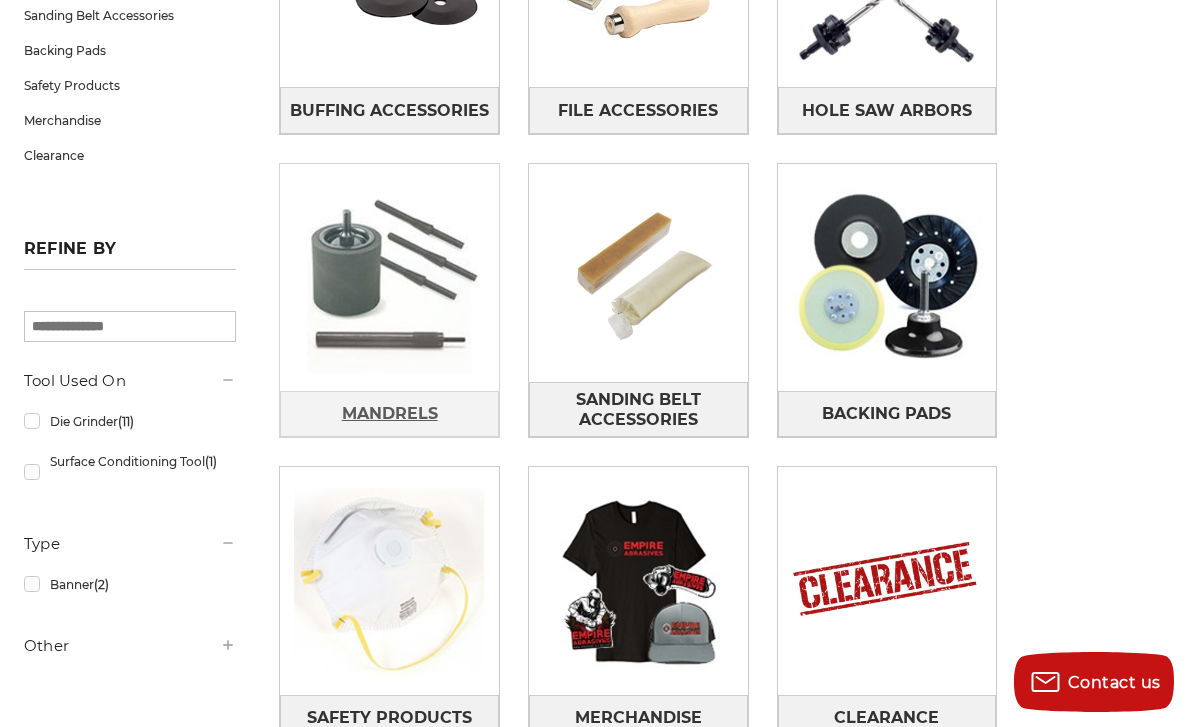 click on "Mandrels" at bounding box center [390, 414] 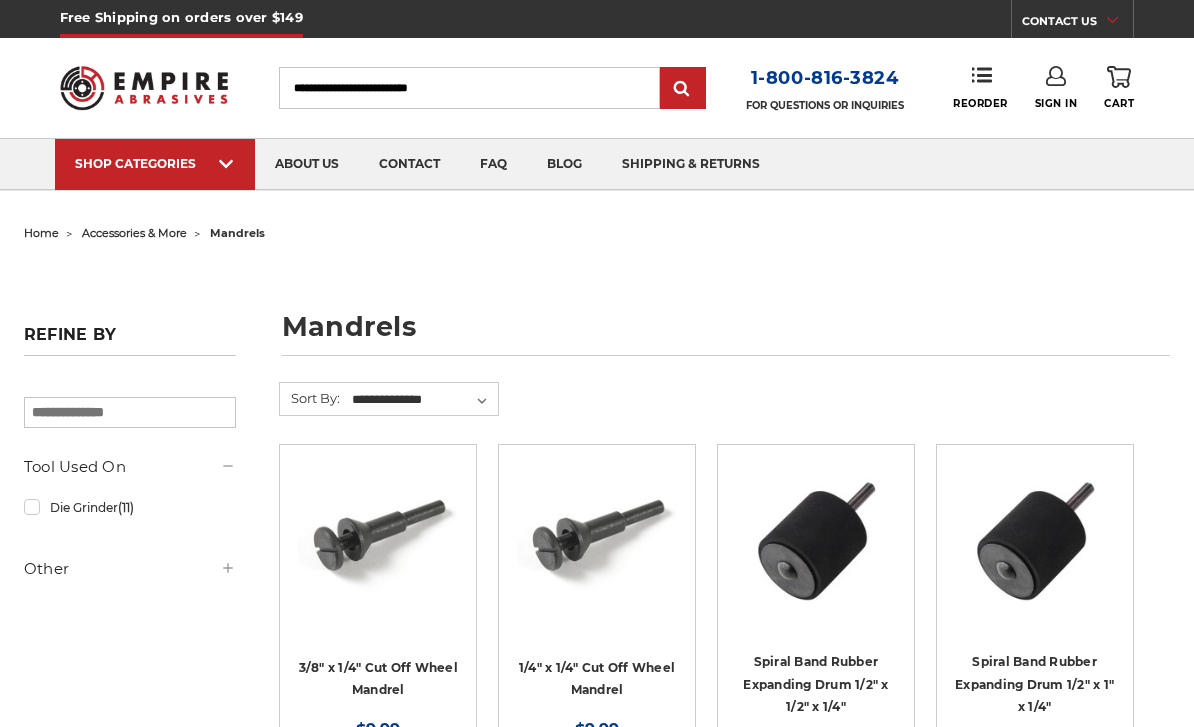 scroll, scrollTop: 0, scrollLeft: 0, axis: both 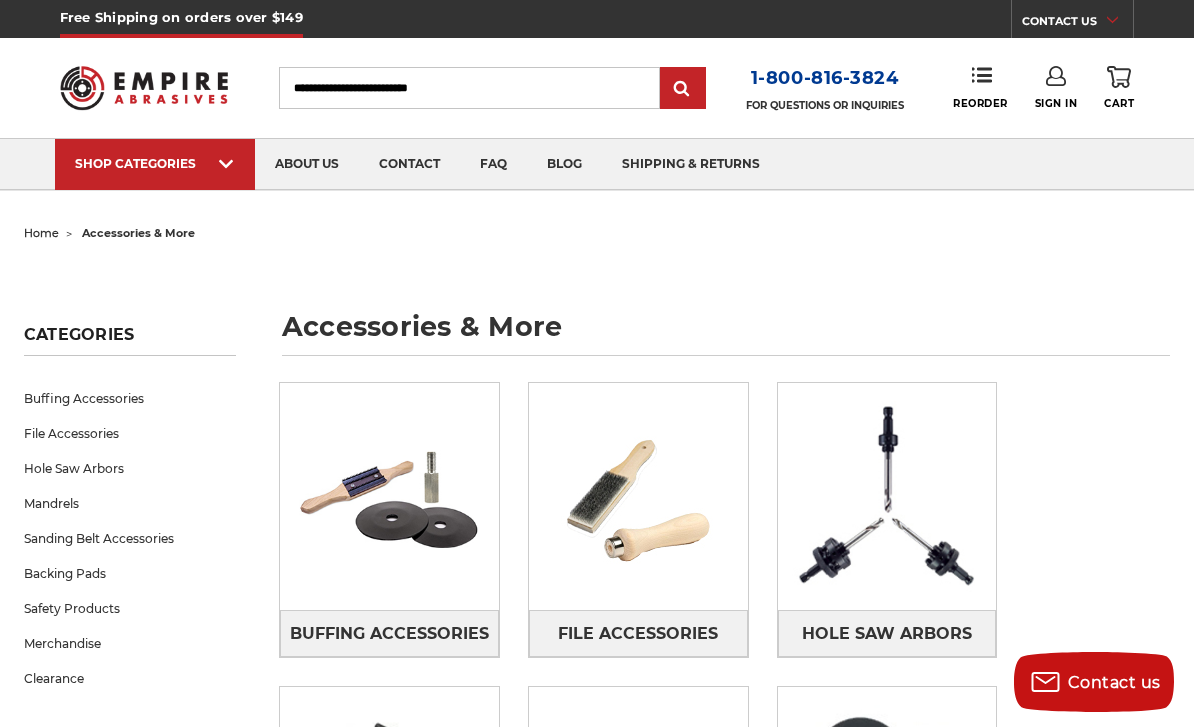 click at bounding box center (144, 88) 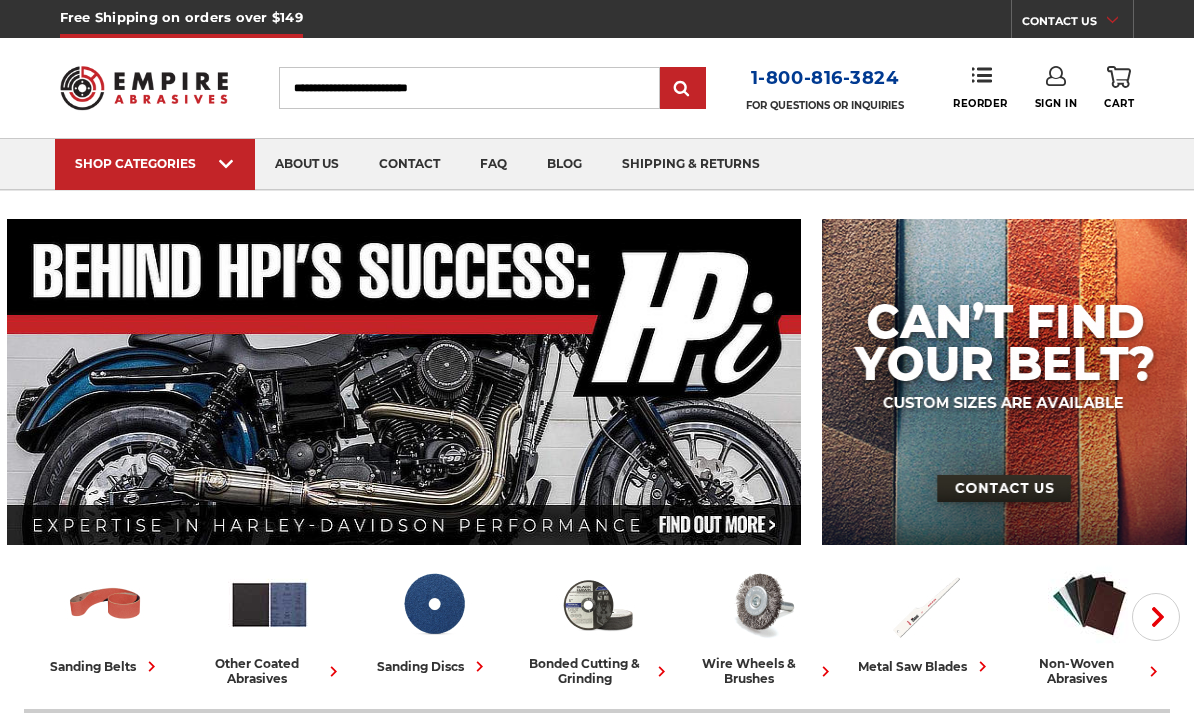 scroll, scrollTop: 0, scrollLeft: 0, axis: both 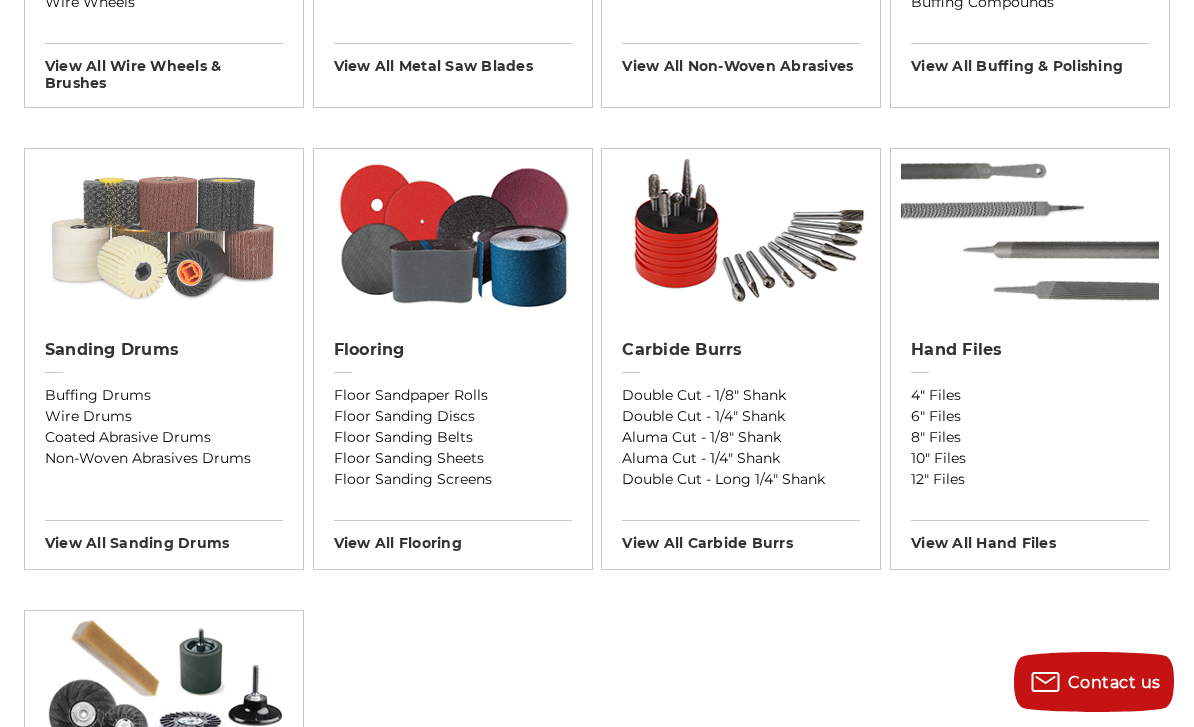 click at bounding box center [164, 234] 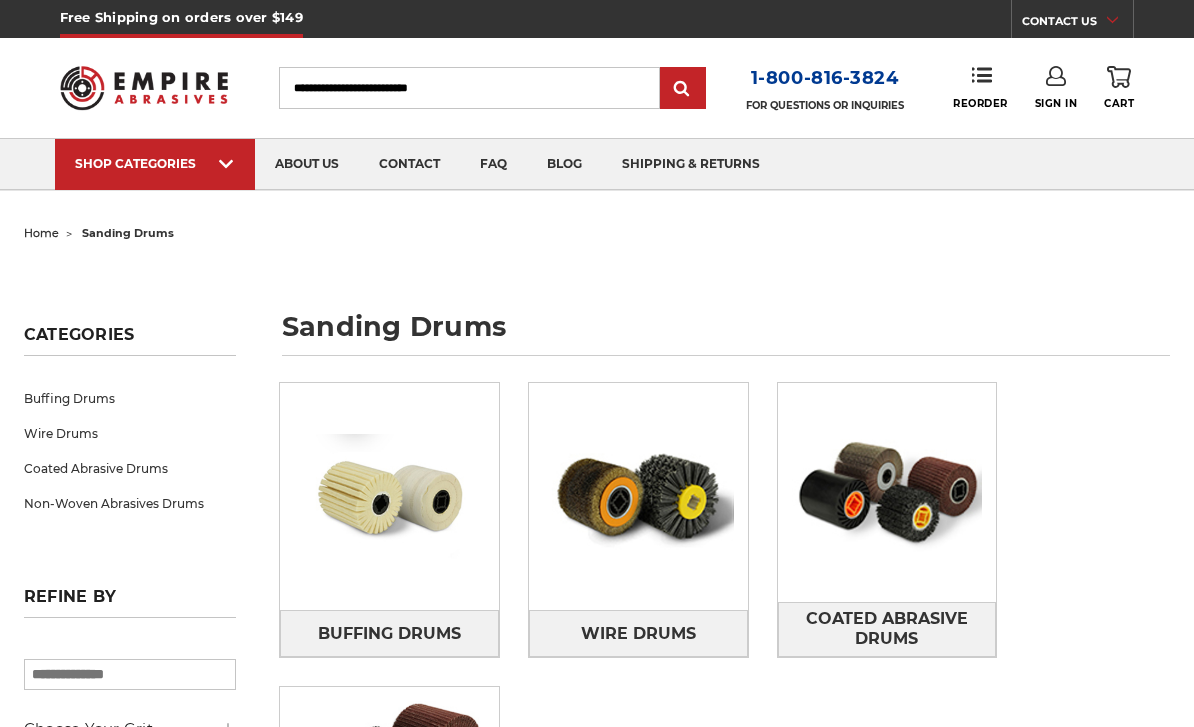 scroll, scrollTop: 0, scrollLeft: 0, axis: both 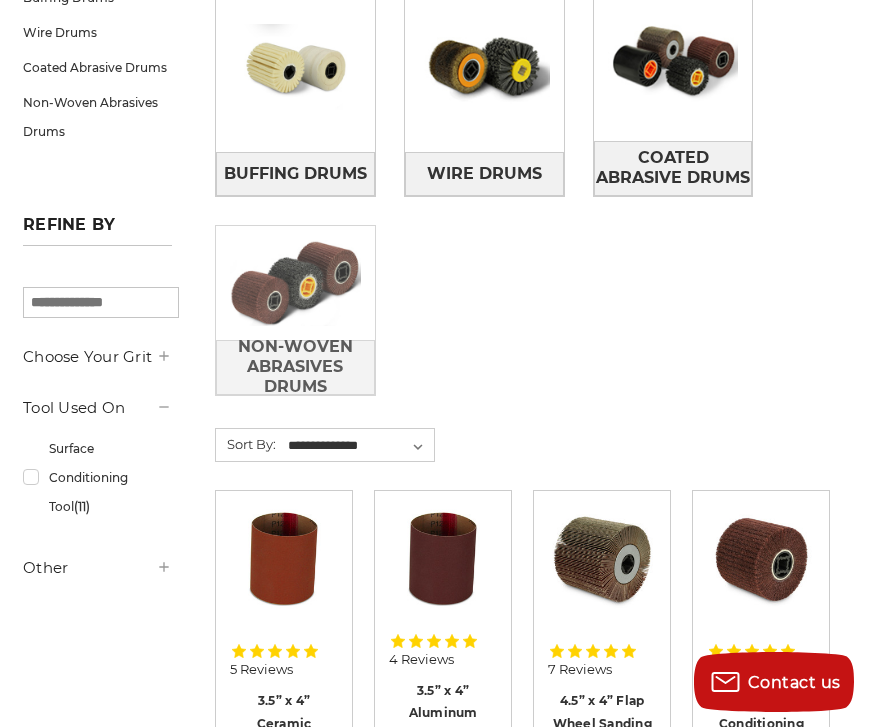 click at bounding box center (295, 283) 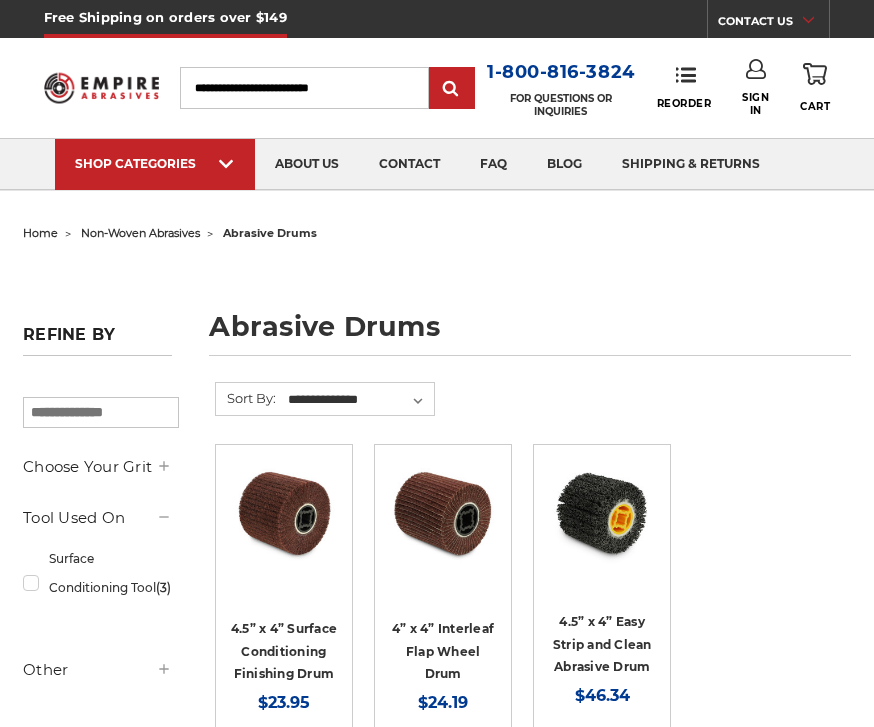 scroll, scrollTop: 0, scrollLeft: 0, axis: both 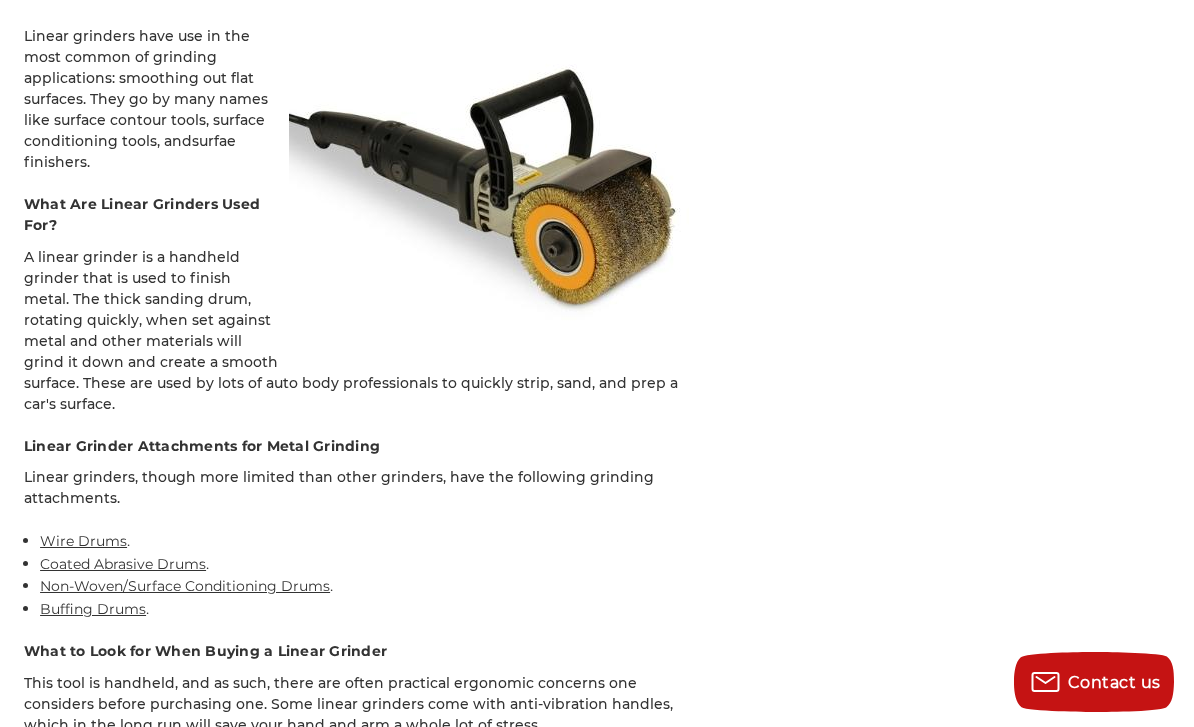 click on "Non-Woven/Surface Conditioning Drums" at bounding box center (185, 586) 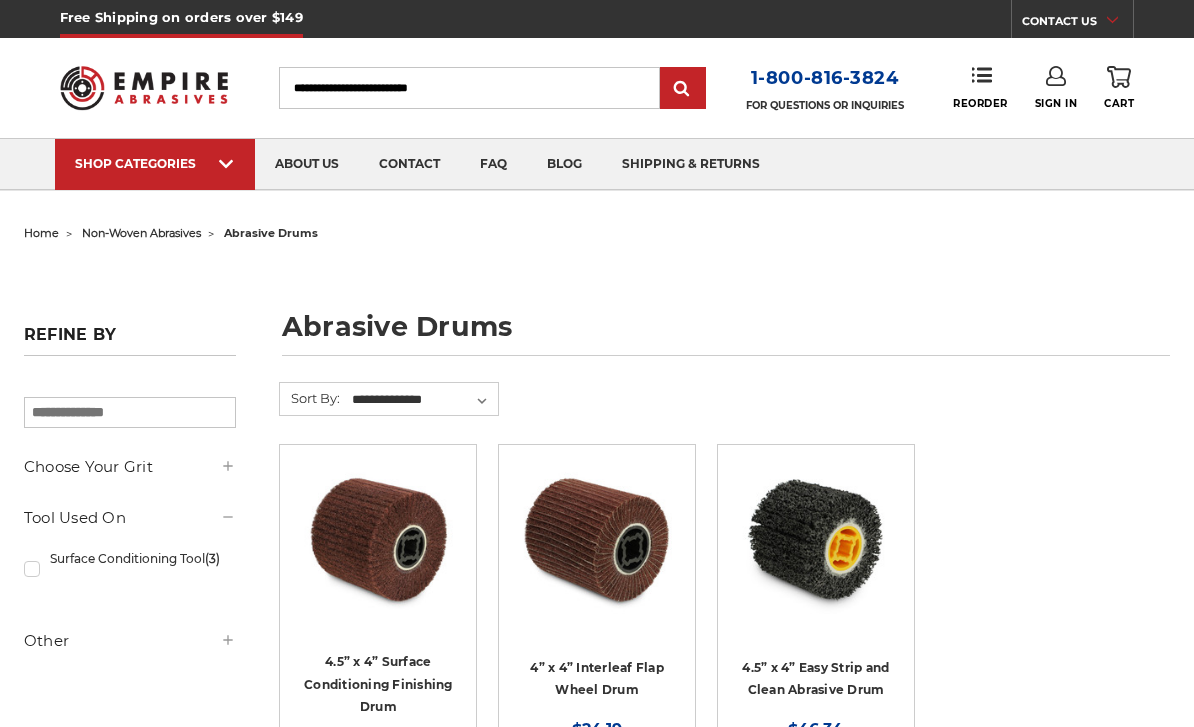 scroll, scrollTop: 0, scrollLeft: 0, axis: both 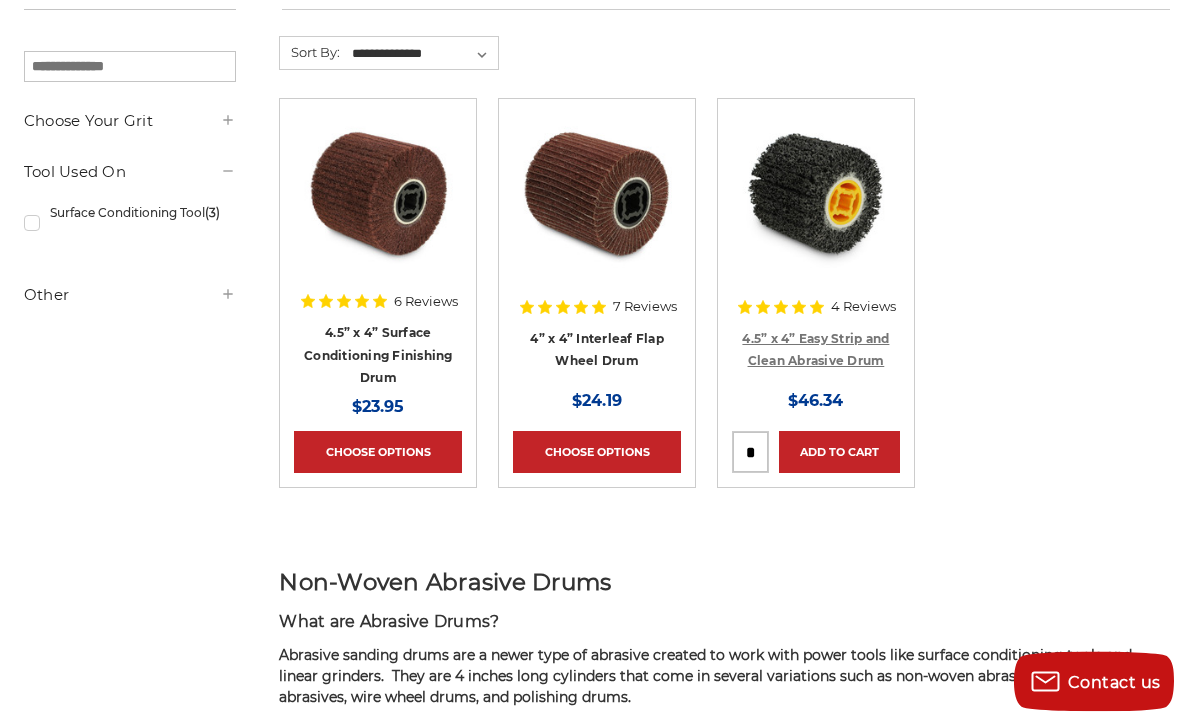 click on "4.5” x 4” Easy Strip and Clean Abrasive Drum" at bounding box center (815, 351) 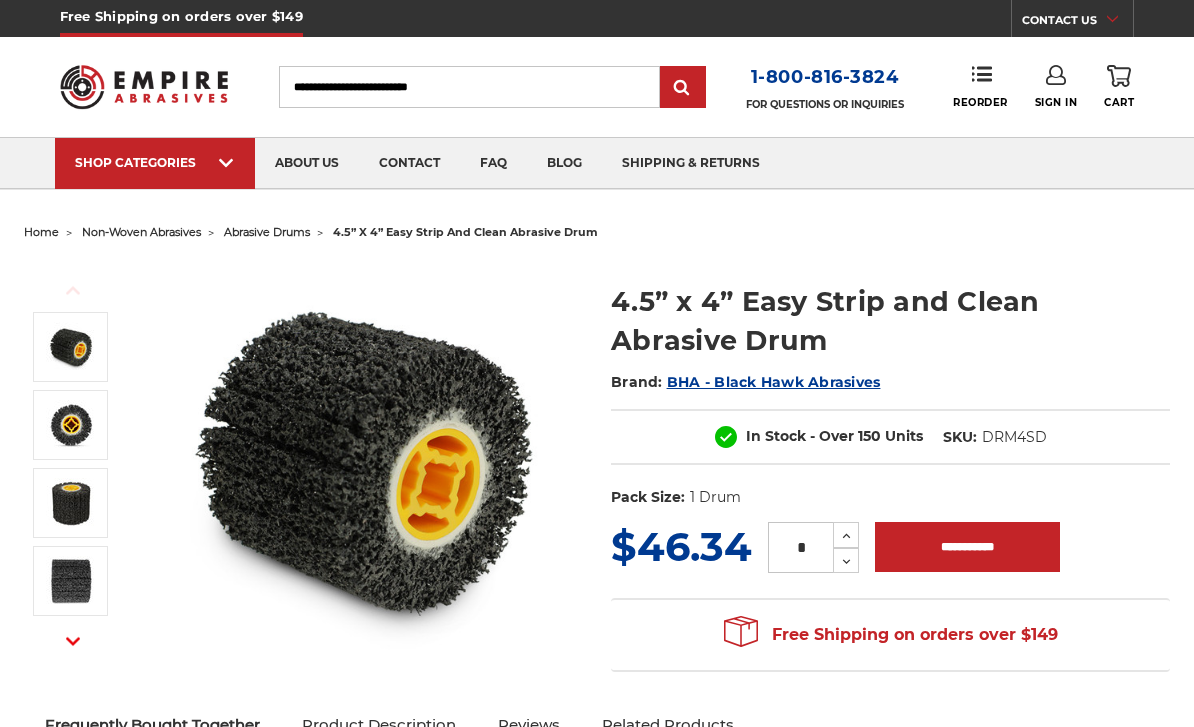 scroll, scrollTop: 0, scrollLeft: 0, axis: both 